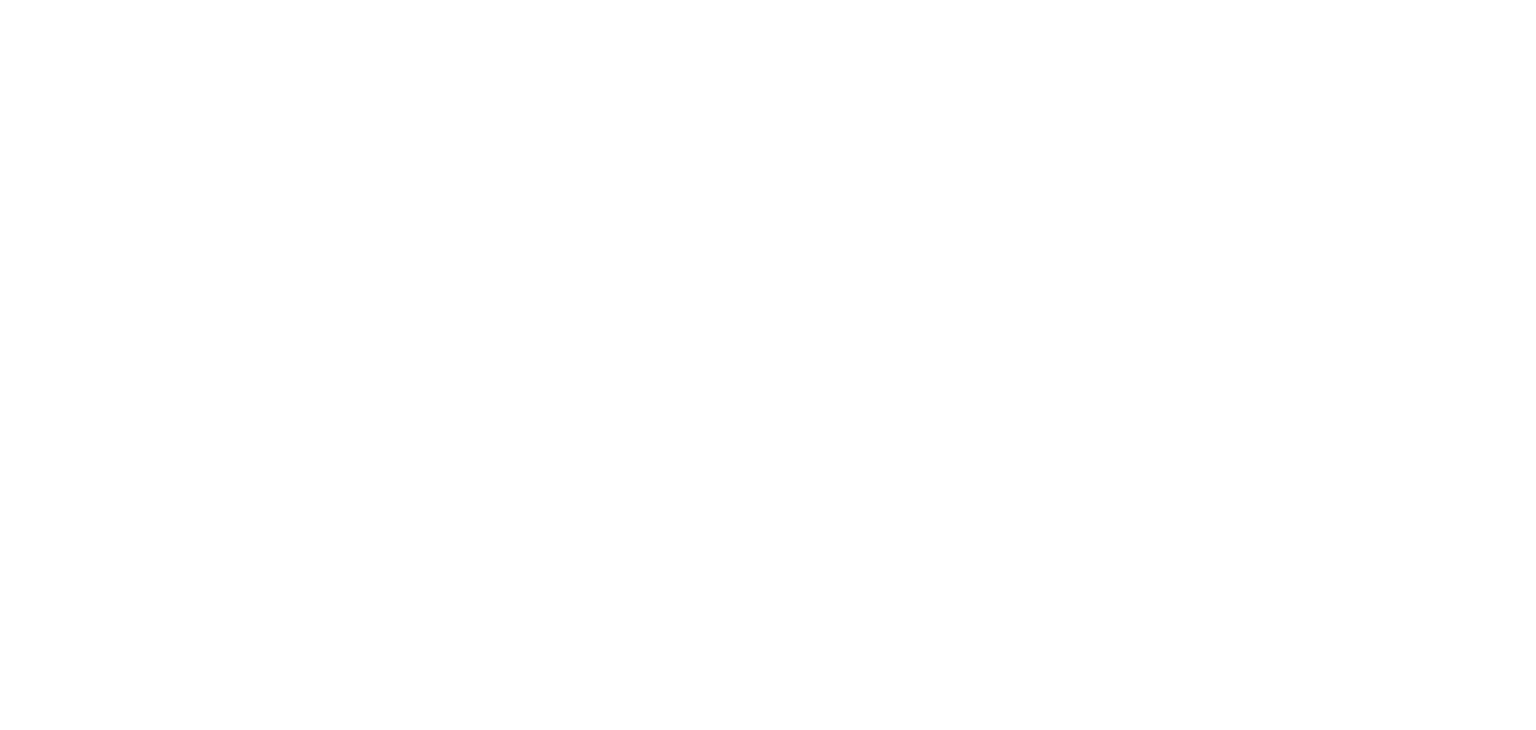 scroll, scrollTop: 0, scrollLeft: 0, axis: both 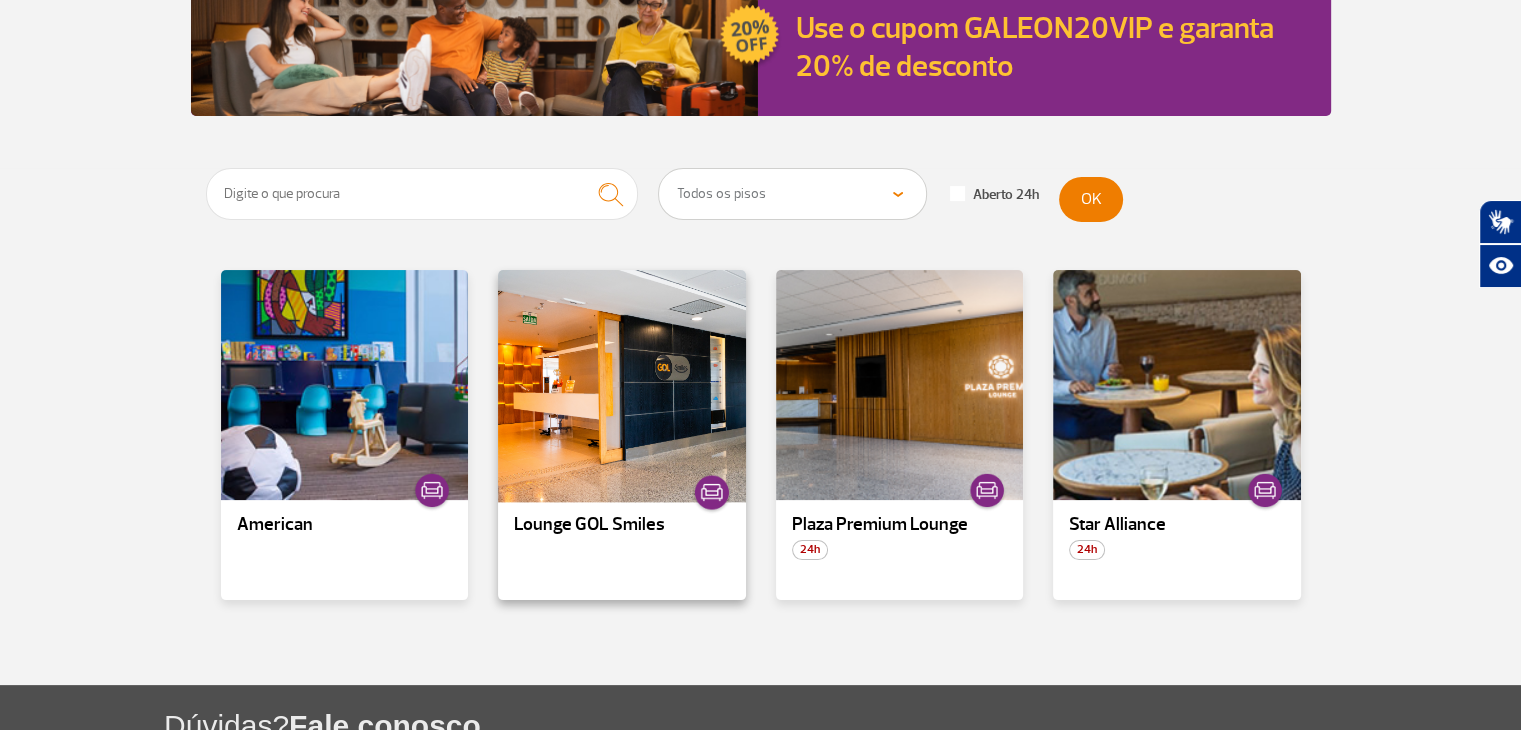 click at bounding box center [622, 385] 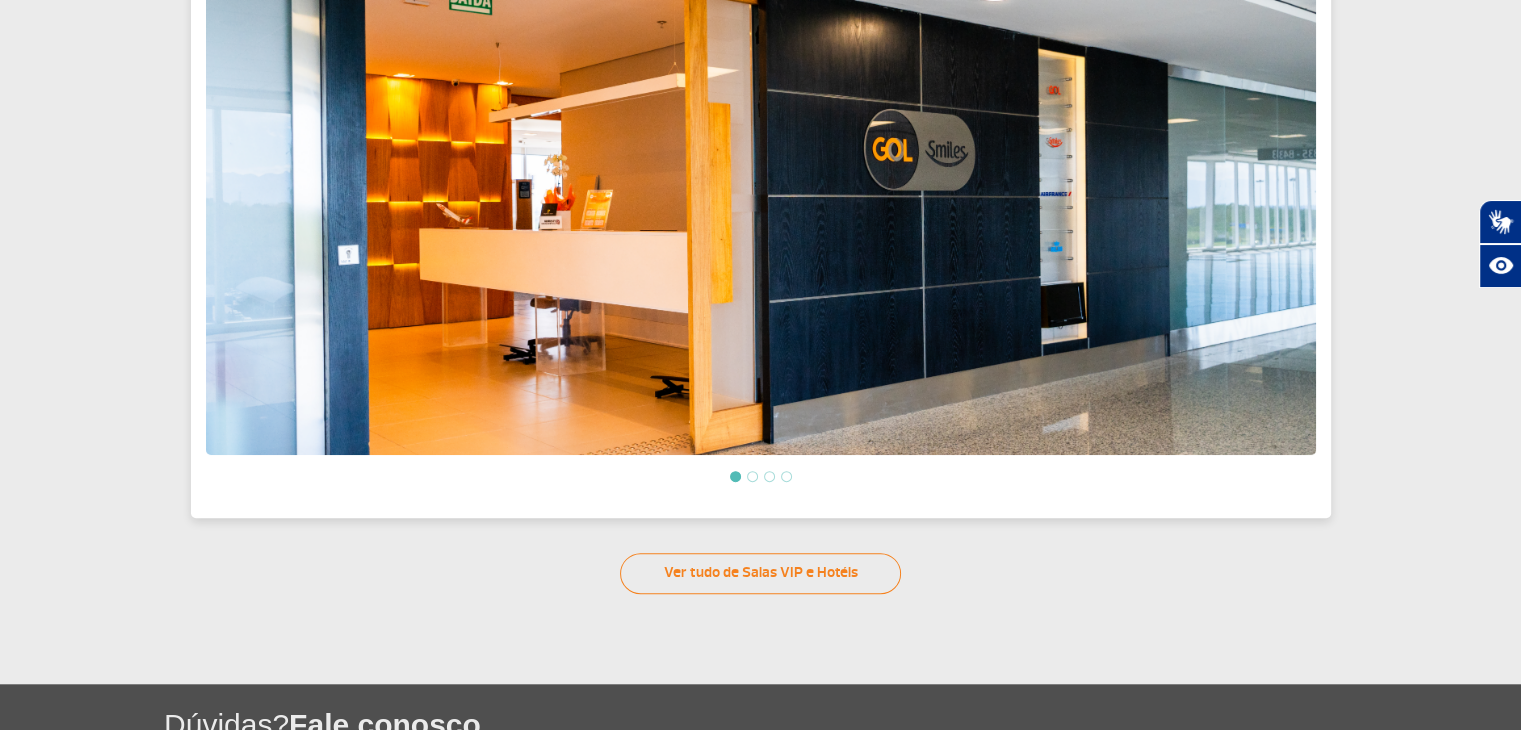 scroll, scrollTop: 733, scrollLeft: 0, axis: vertical 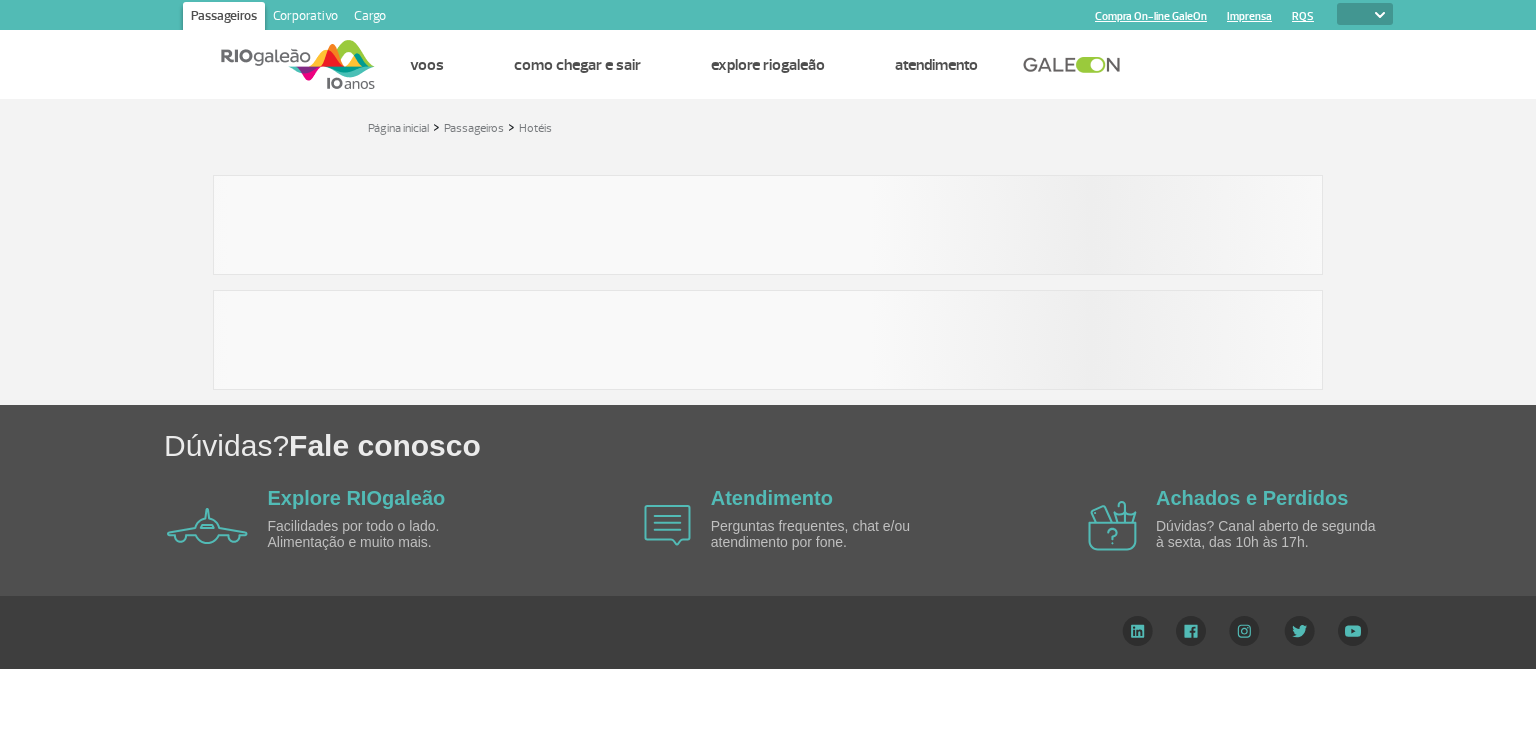 select 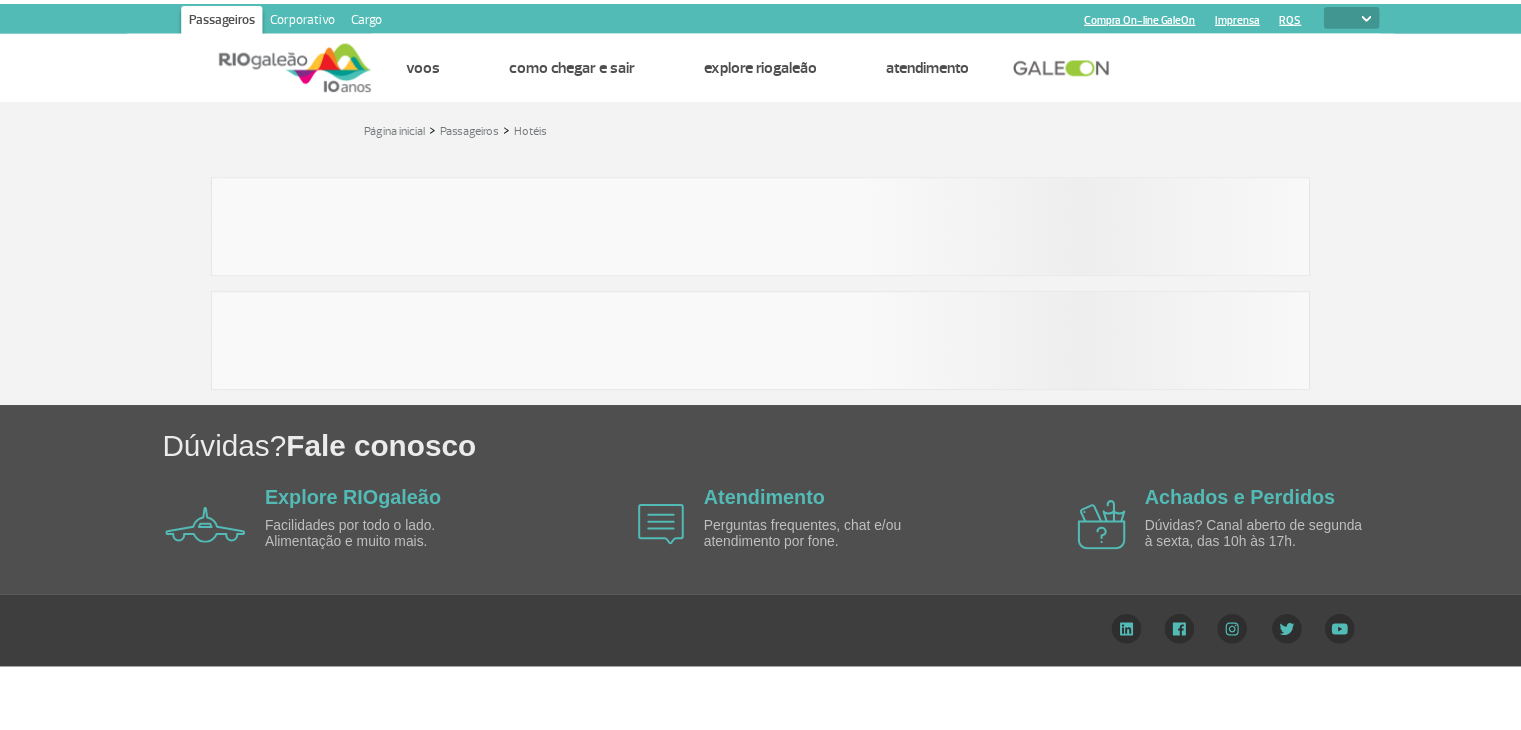 scroll, scrollTop: 0, scrollLeft: 0, axis: both 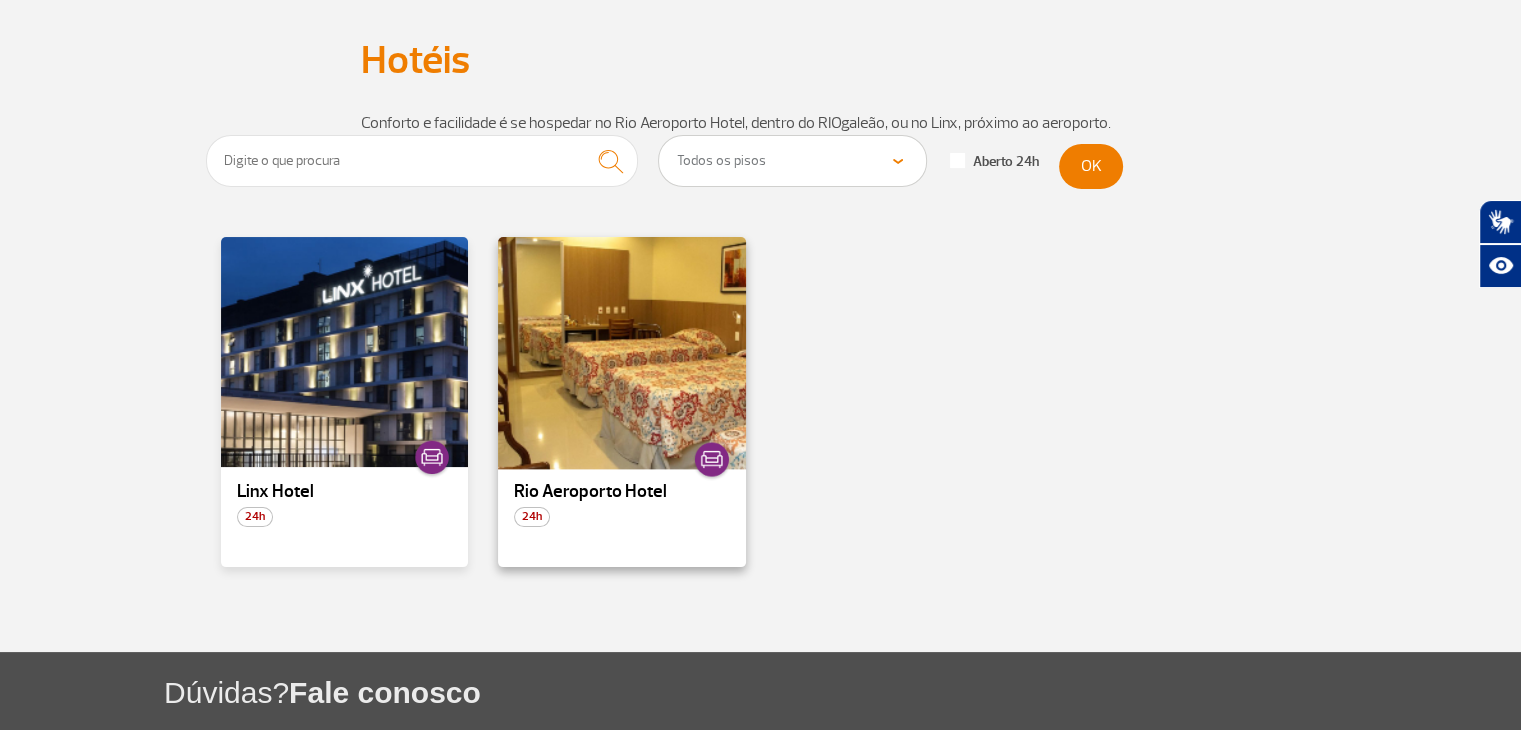 click at bounding box center (622, 352) 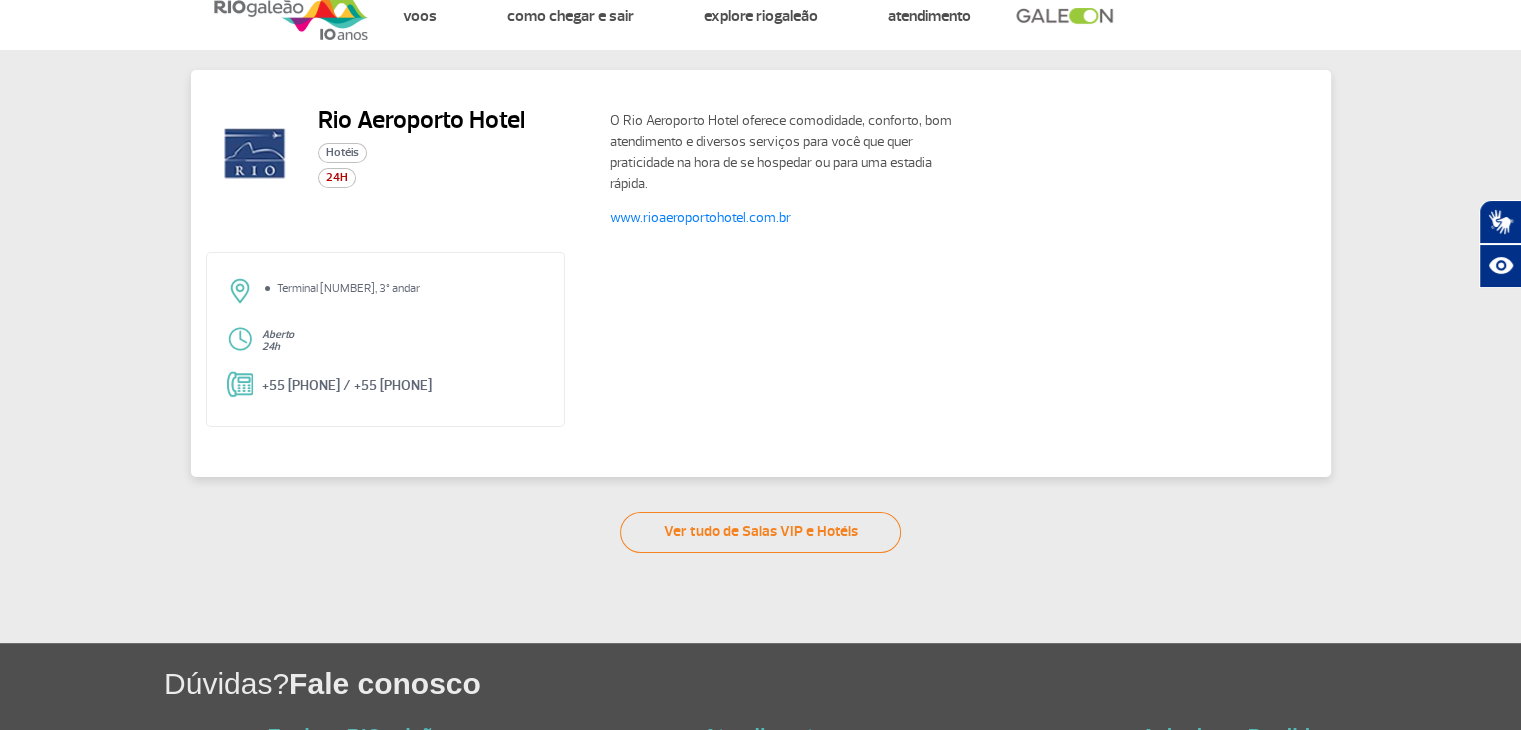 scroll, scrollTop: 39, scrollLeft: 0, axis: vertical 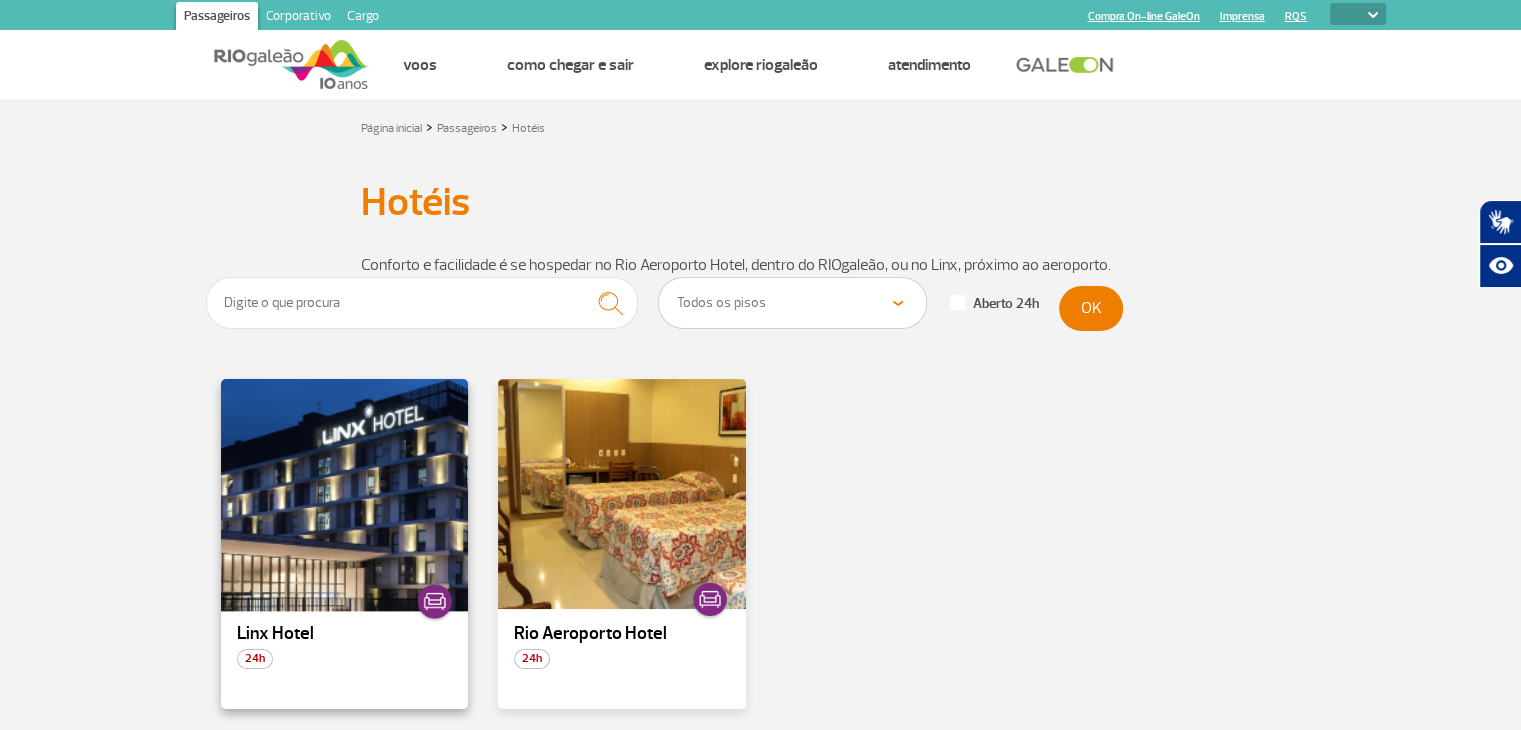 click at bounding box center (344, 494) 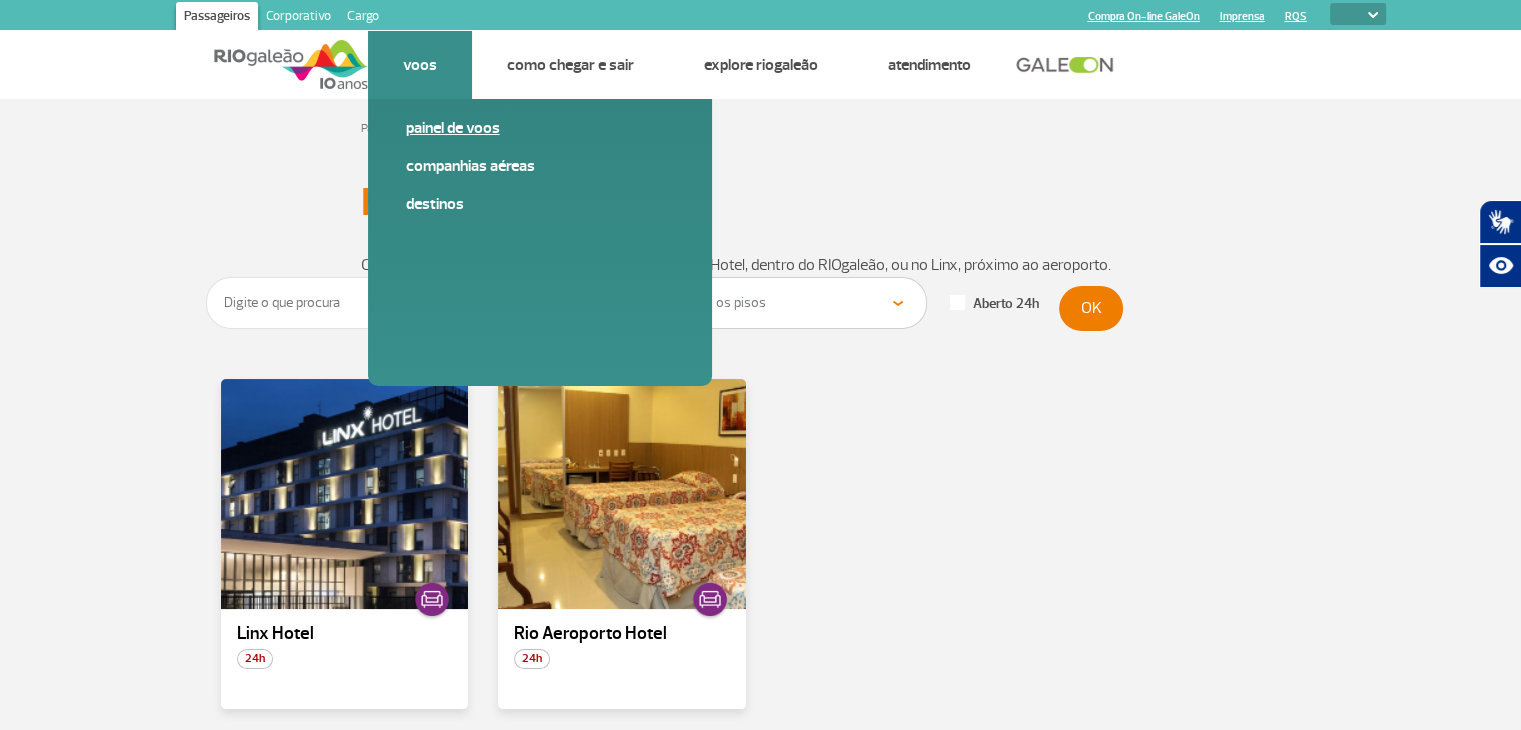 click on "Painel de voos" at bounding box center [540, 128] 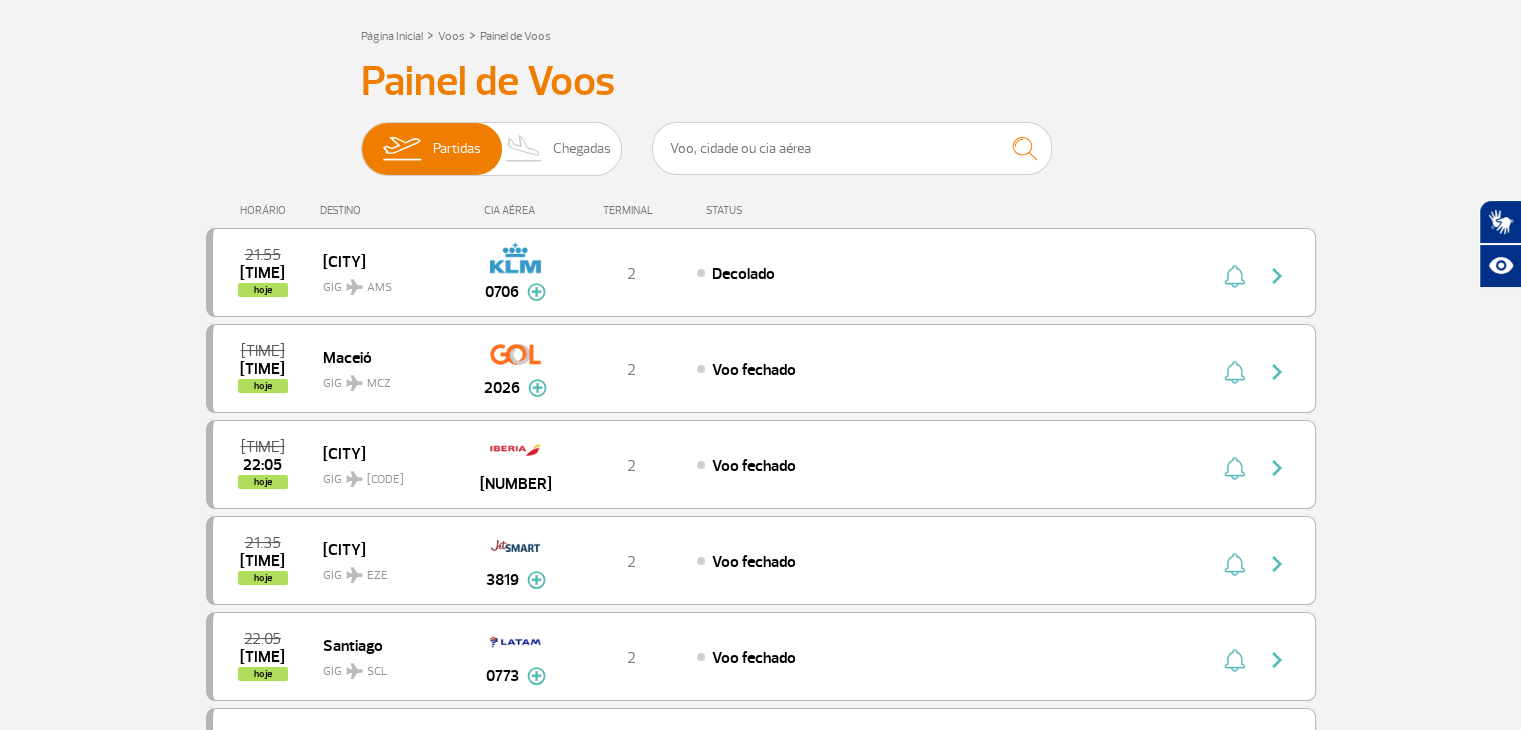 scroll, scrollTop: 104, scrollLeft: 0, axis: vertical 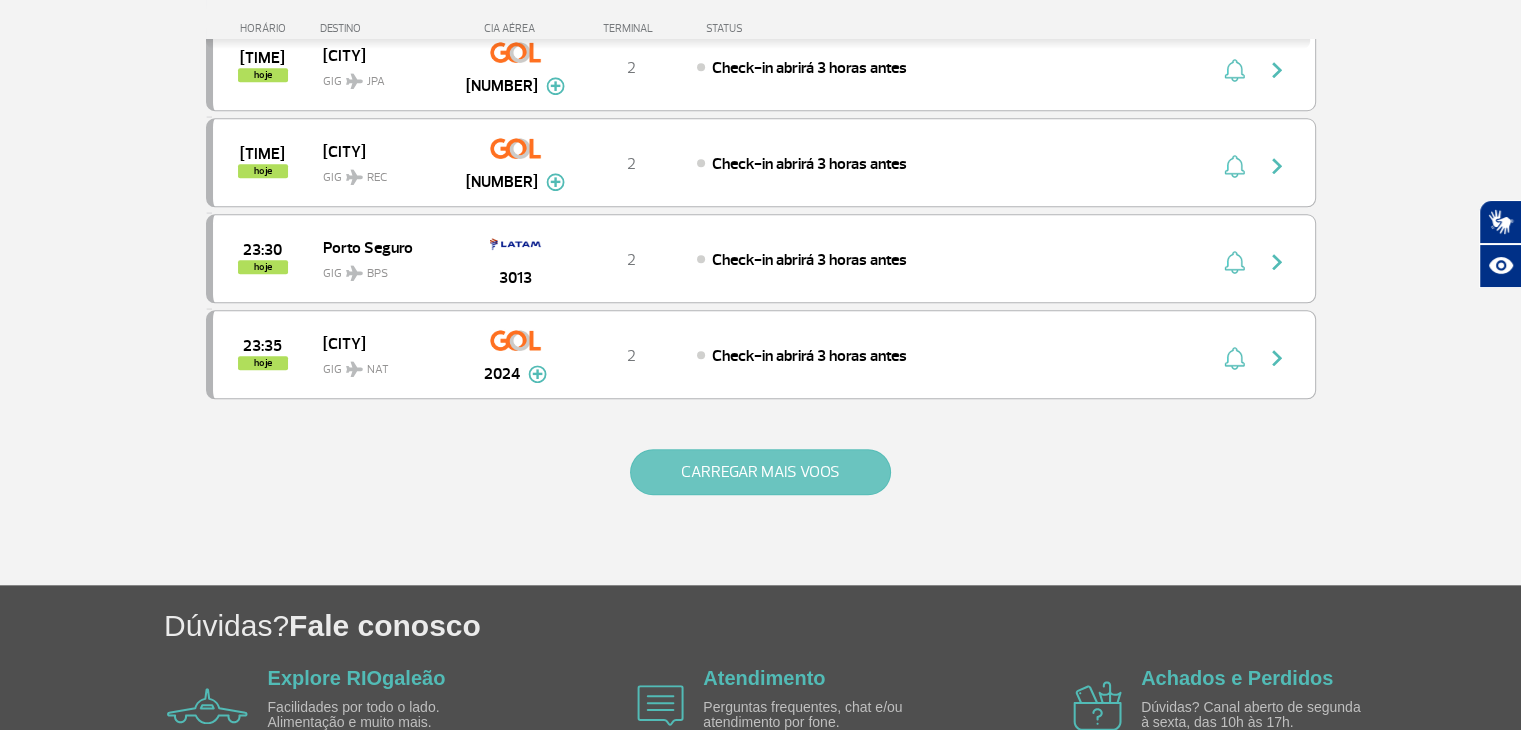 click on "CARREGAR MAIS VOOS" at bounding box center [760, 472] 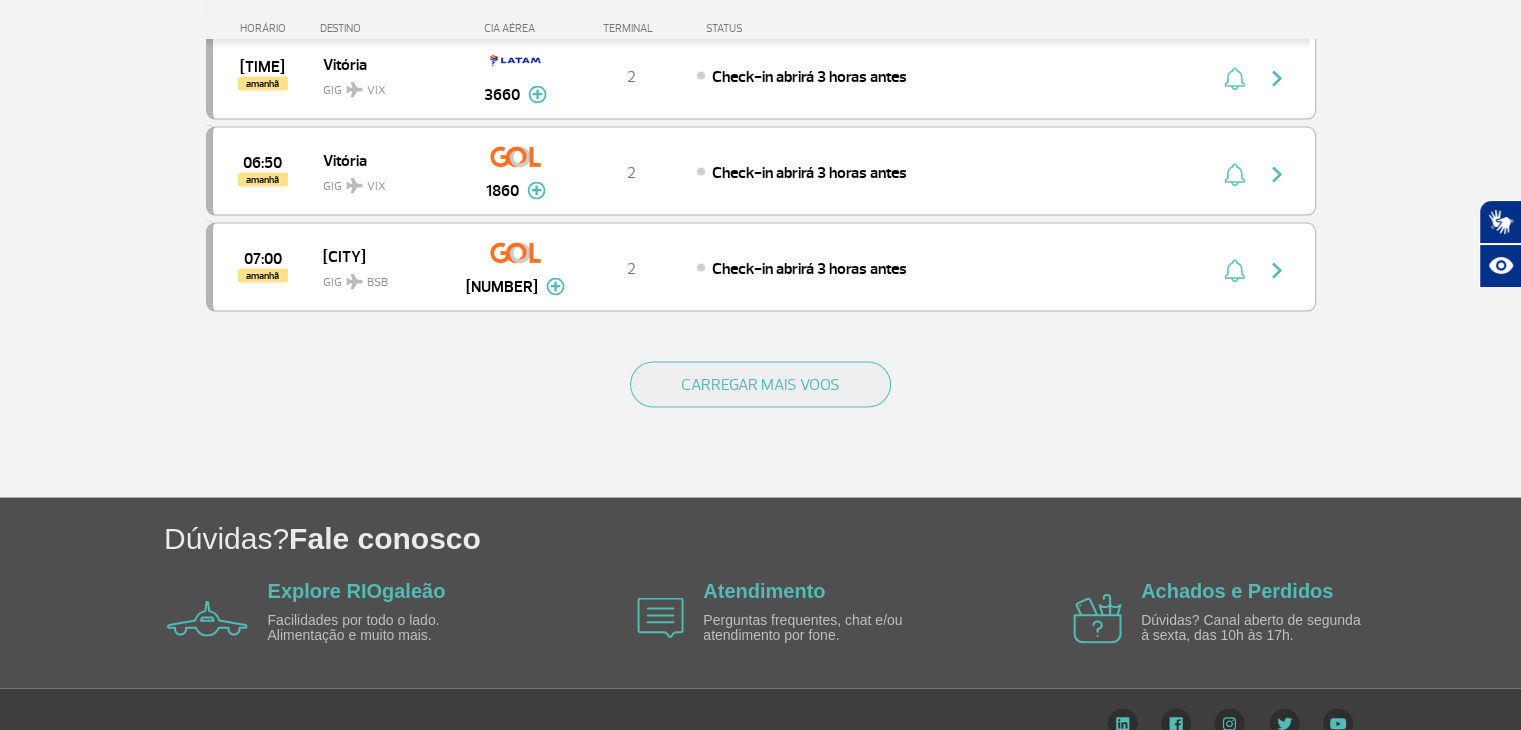 scroll, scrollTop: 3641, scrollLeft: 0, axis: vertical 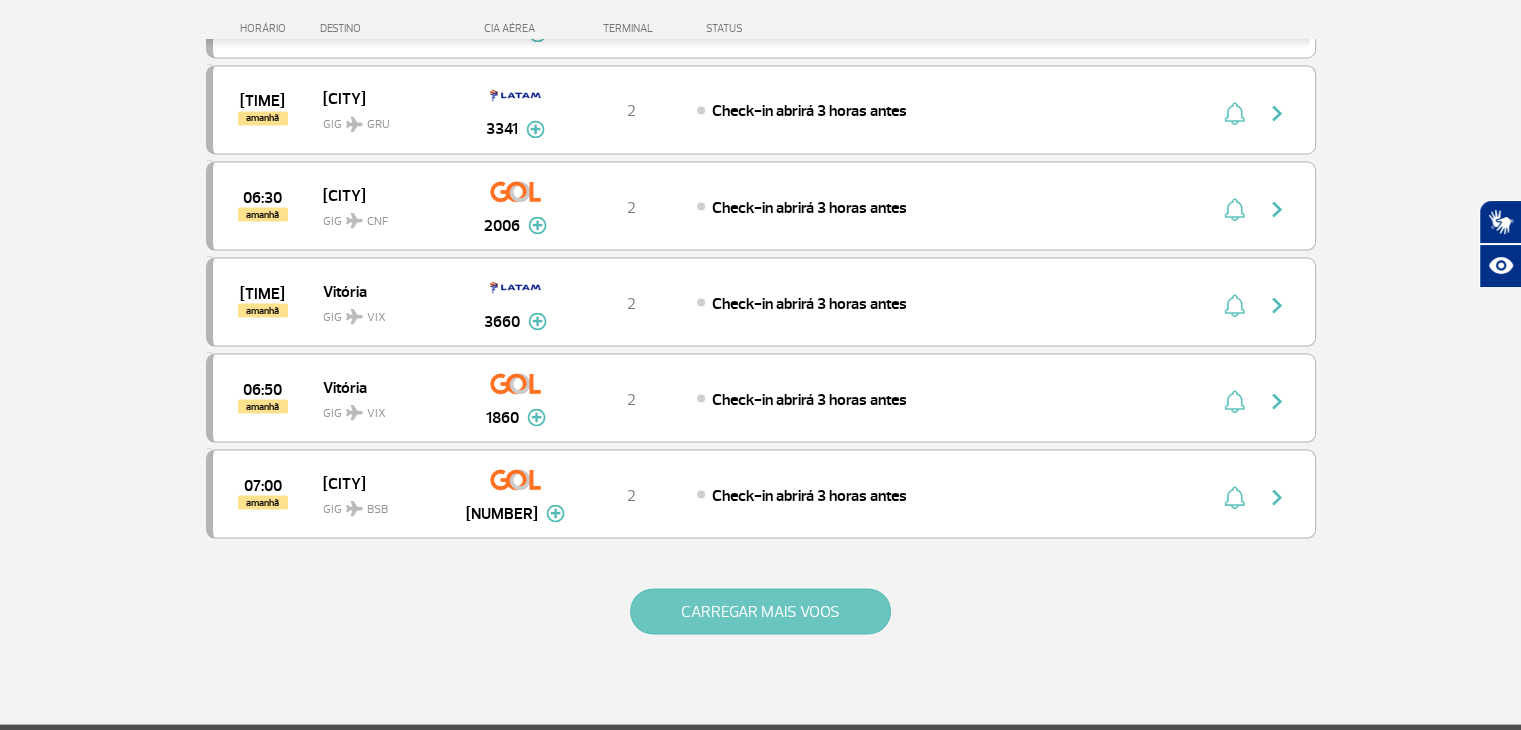 click on "CARREGAR MAIS VOOS" at bounding box center (760, 611) 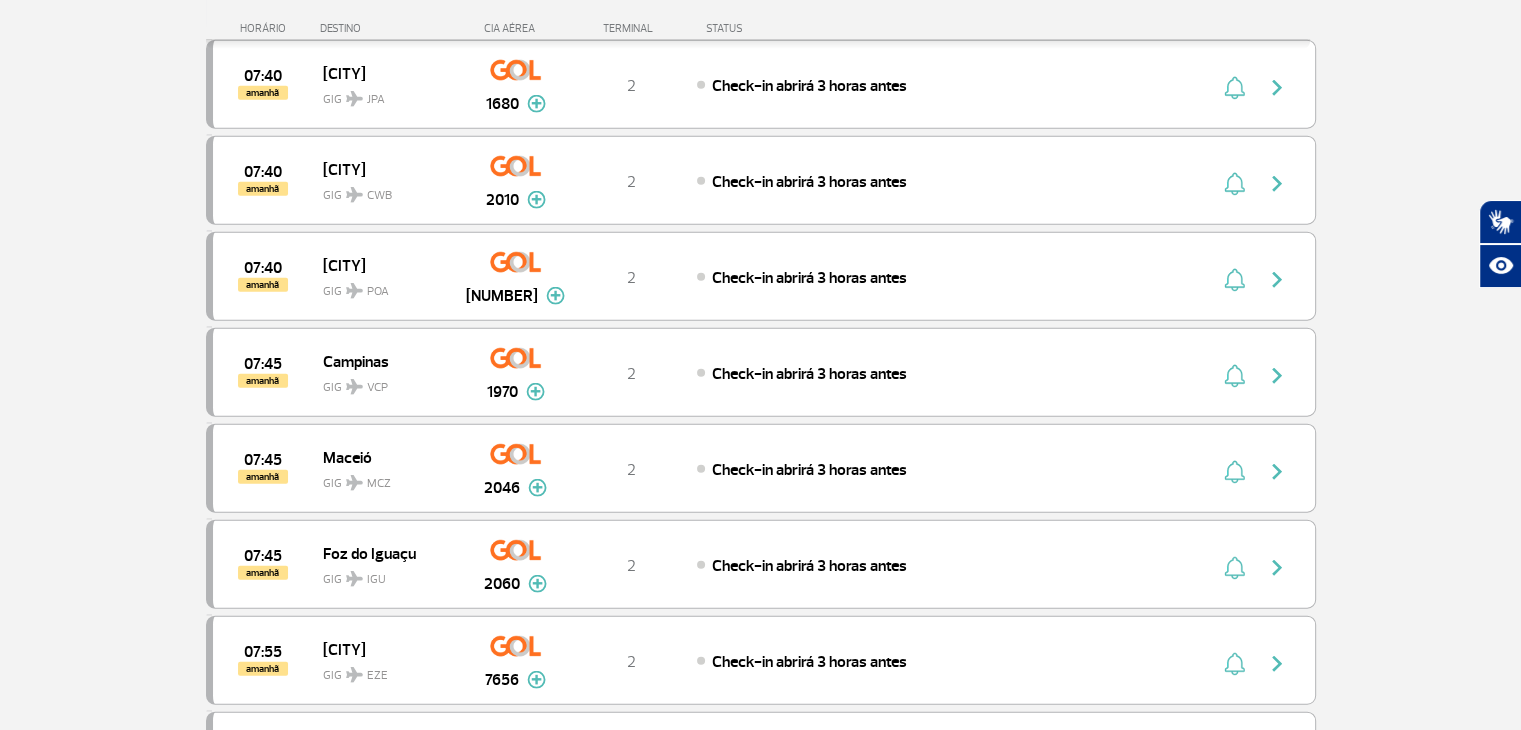 scroll, scrollTop: 4825, scrollLeft: 0, axis: vertical 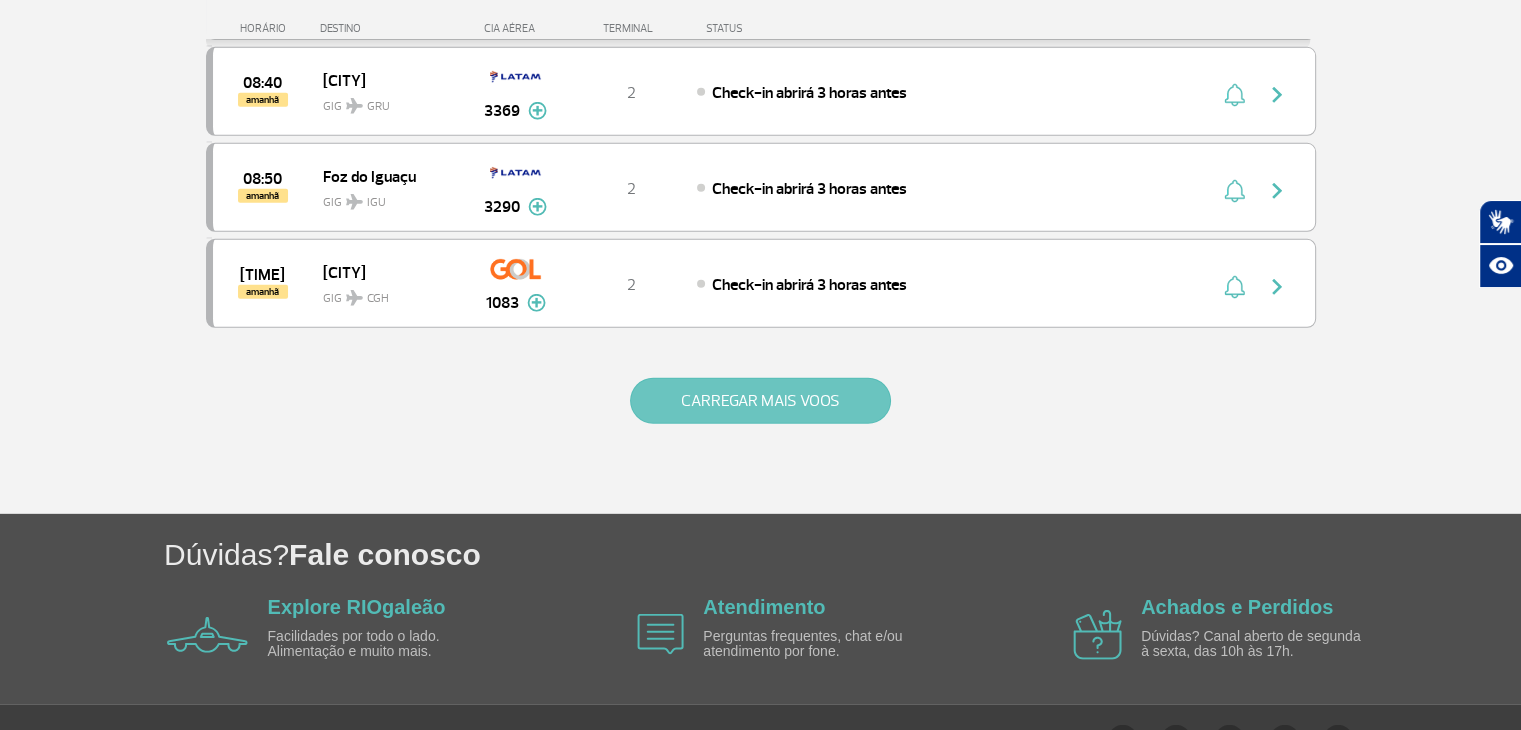 click on "CARREGAR MAIS VOOS" at bounding box center (760, 401) 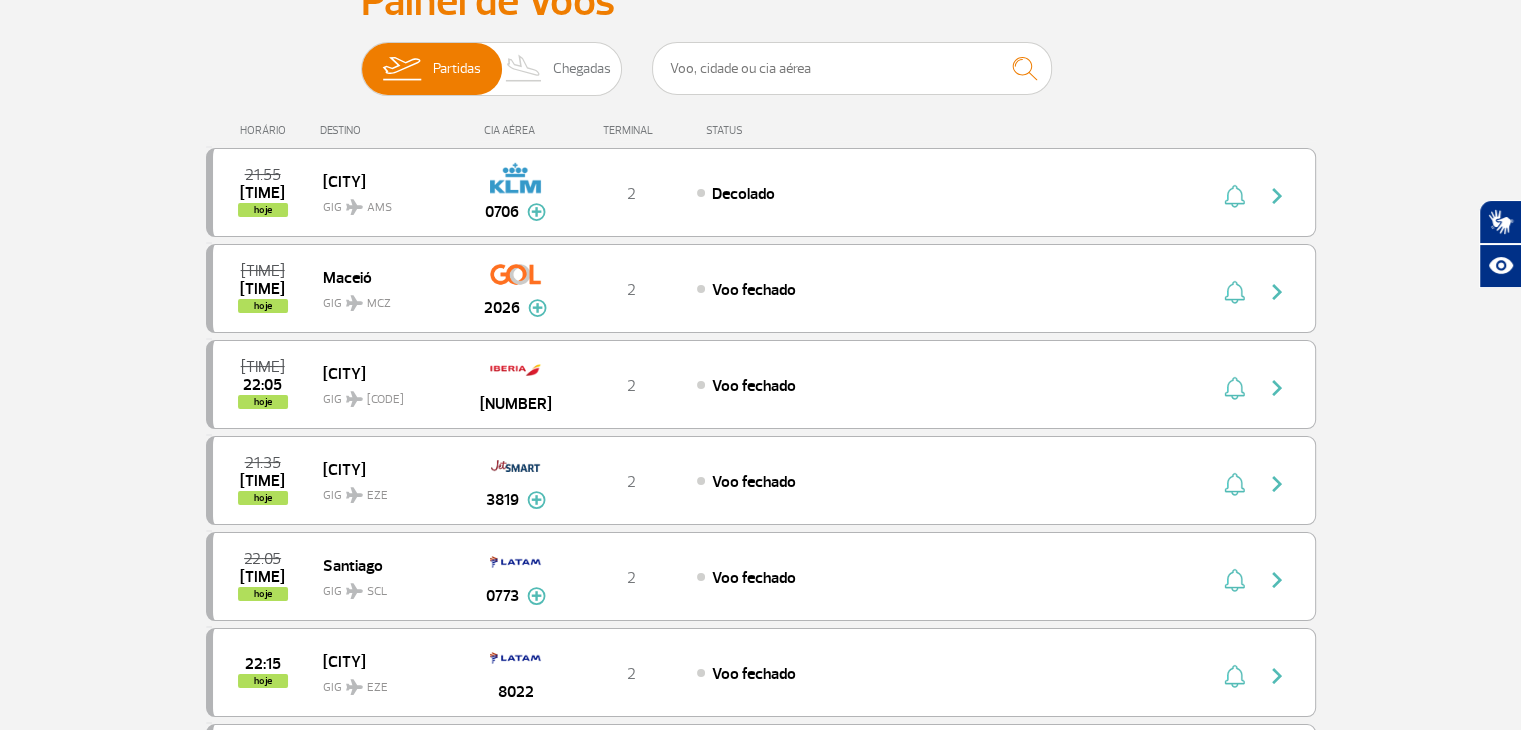 scroll, scrollTop: 0, scrollLeft: 0, axis: both 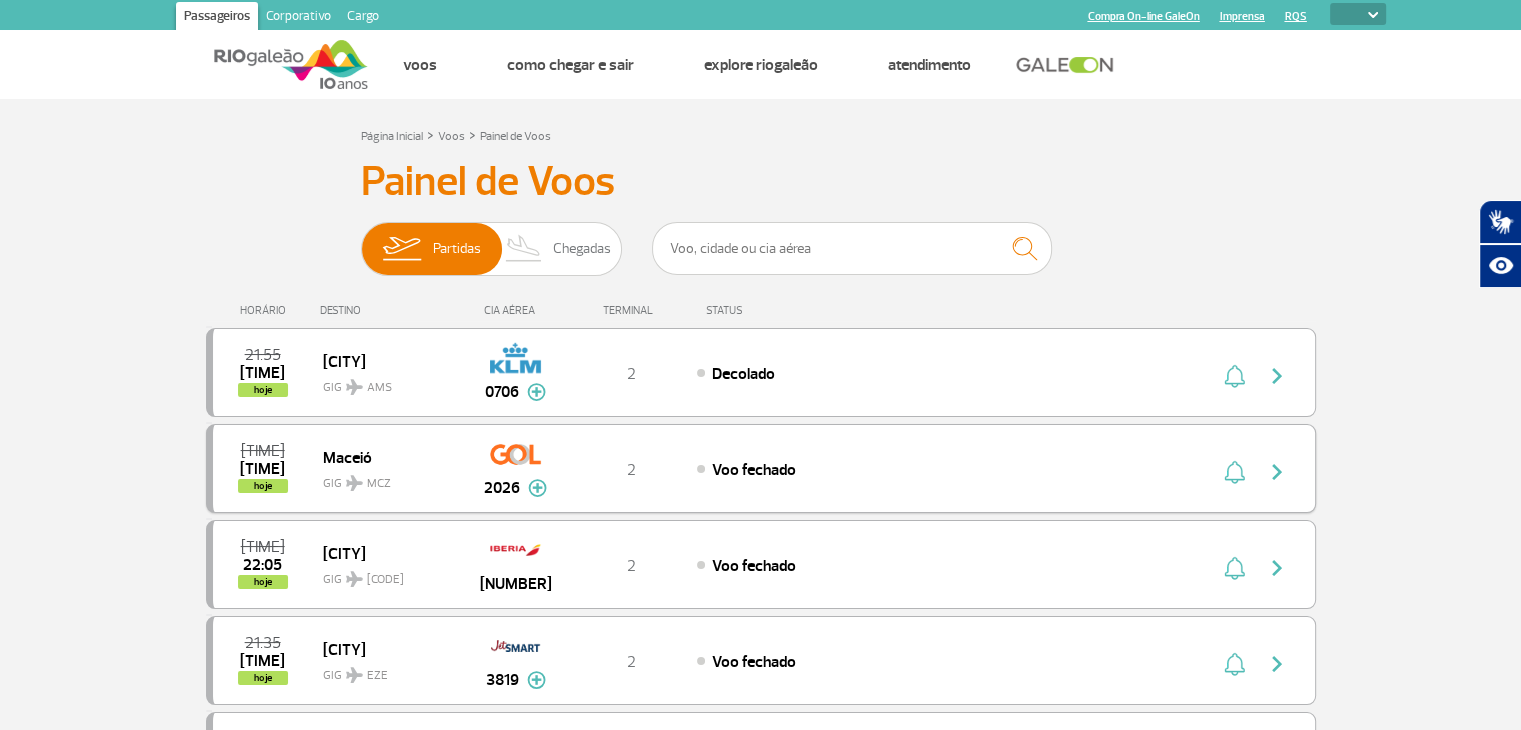 click on "22:10 21:59 hoje Maceió GIG MCZ [NUMBER] 2 Voo fechado Parcerias: Air France 1993 Air Europa Lineas Aereas S.A.U. 2658 Azul Linhas Aéreas 3033 Azul Linhas Aéreas 3046 Emirates Airlines 3699 Emirates Airlines 3715 TAP Portugal 4046 TAP Portugal 4111 TAP Portugal 4216 Aerolineas Argentinas 7496 KLM Royal Dutch Airlines 9364" at bounding box center (761, 468) 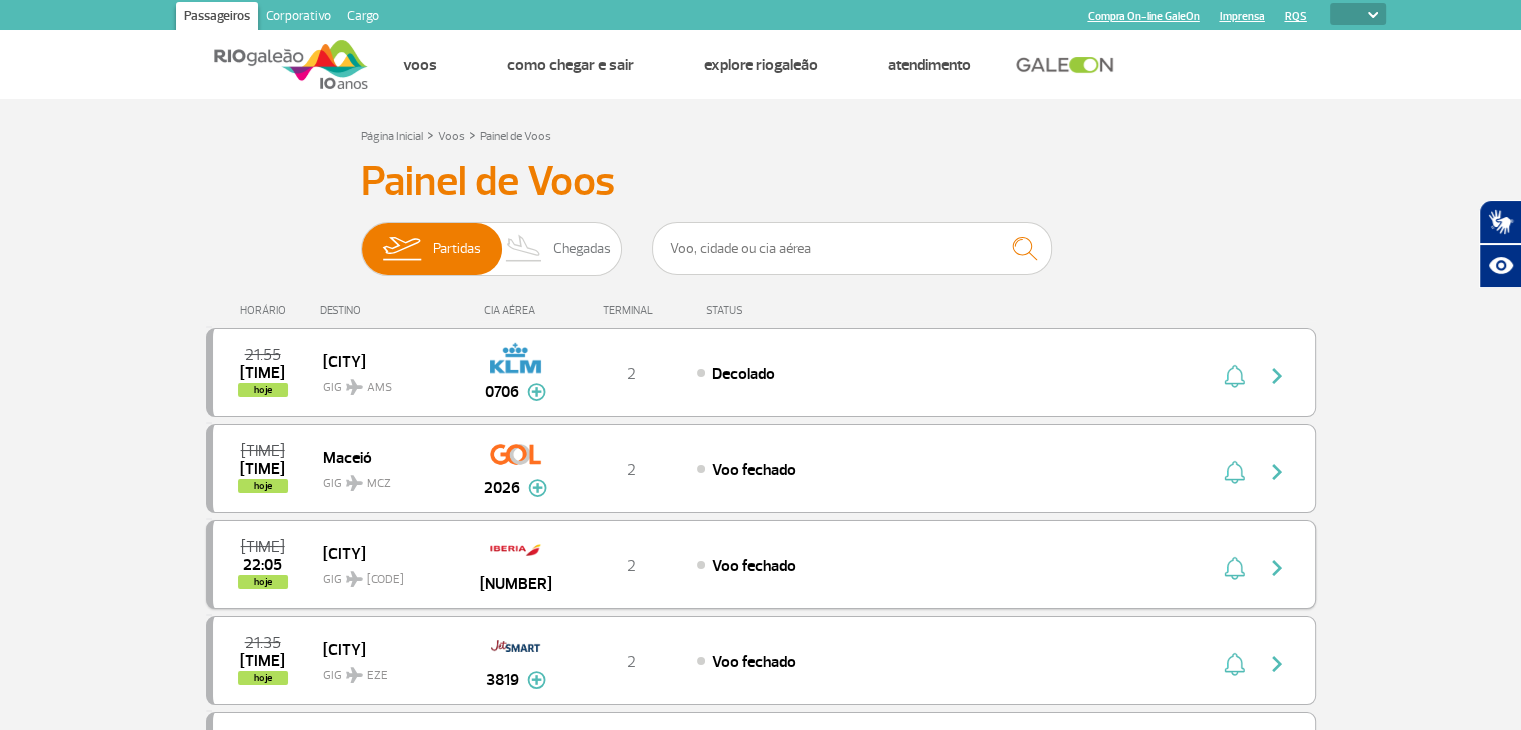 click on "19:10 22:05 hoje Madrid GIG MAD [NUMBER] 2 Voo fechado" at bounding box center [761, 564] 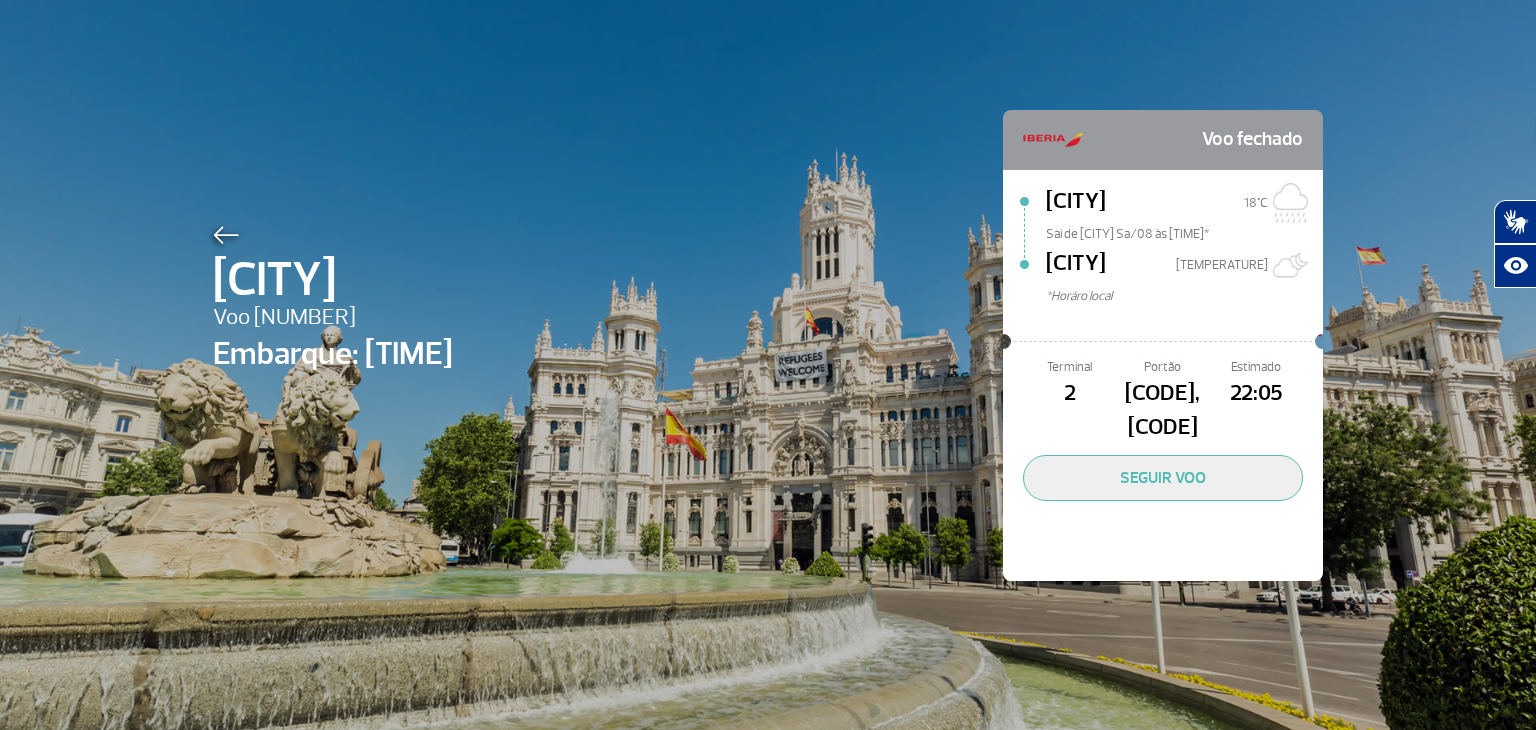 click on "Terminal [NUMBER] Portão [CODE], [CODE] Estimado [TIME] SEGUIR VOO" 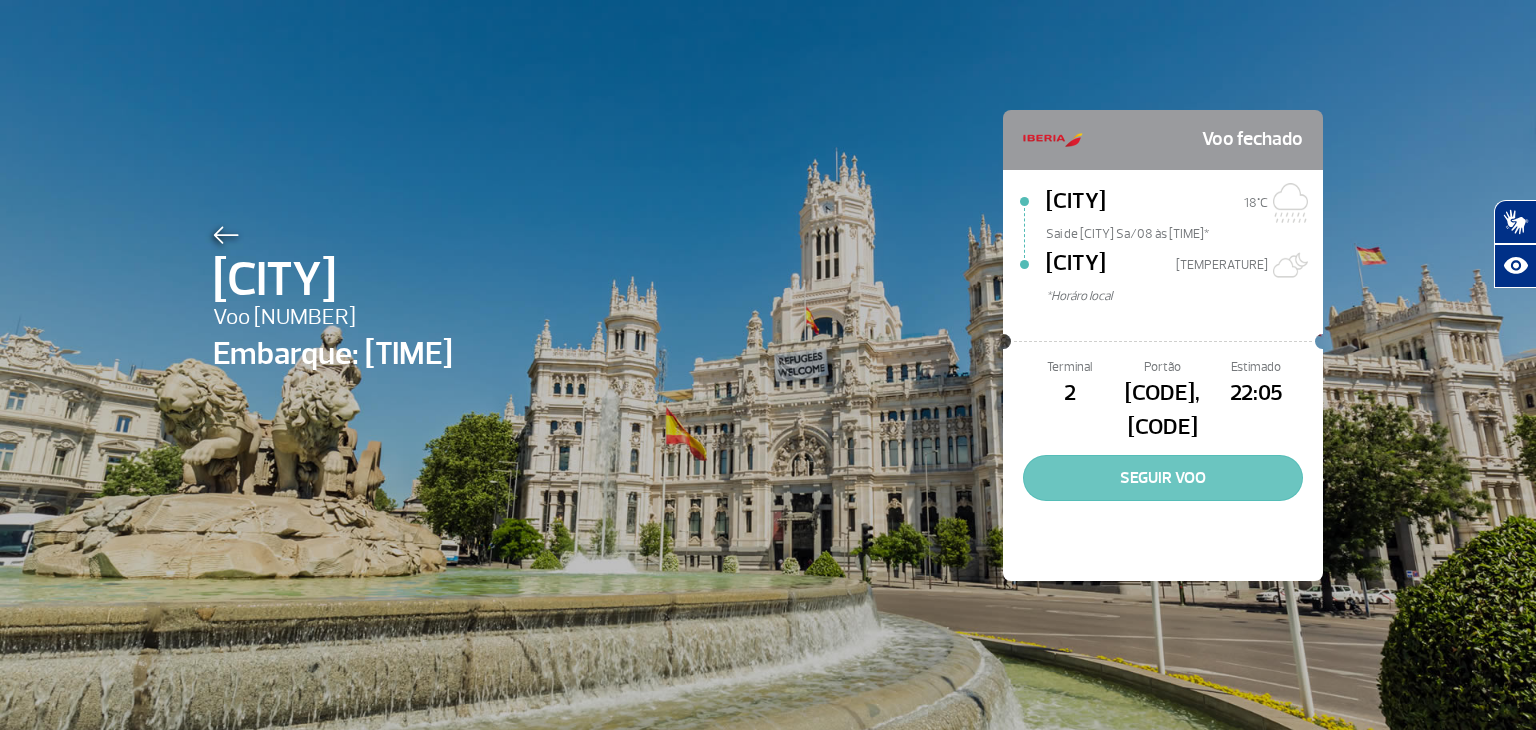 click on "SEGUIR VOO" 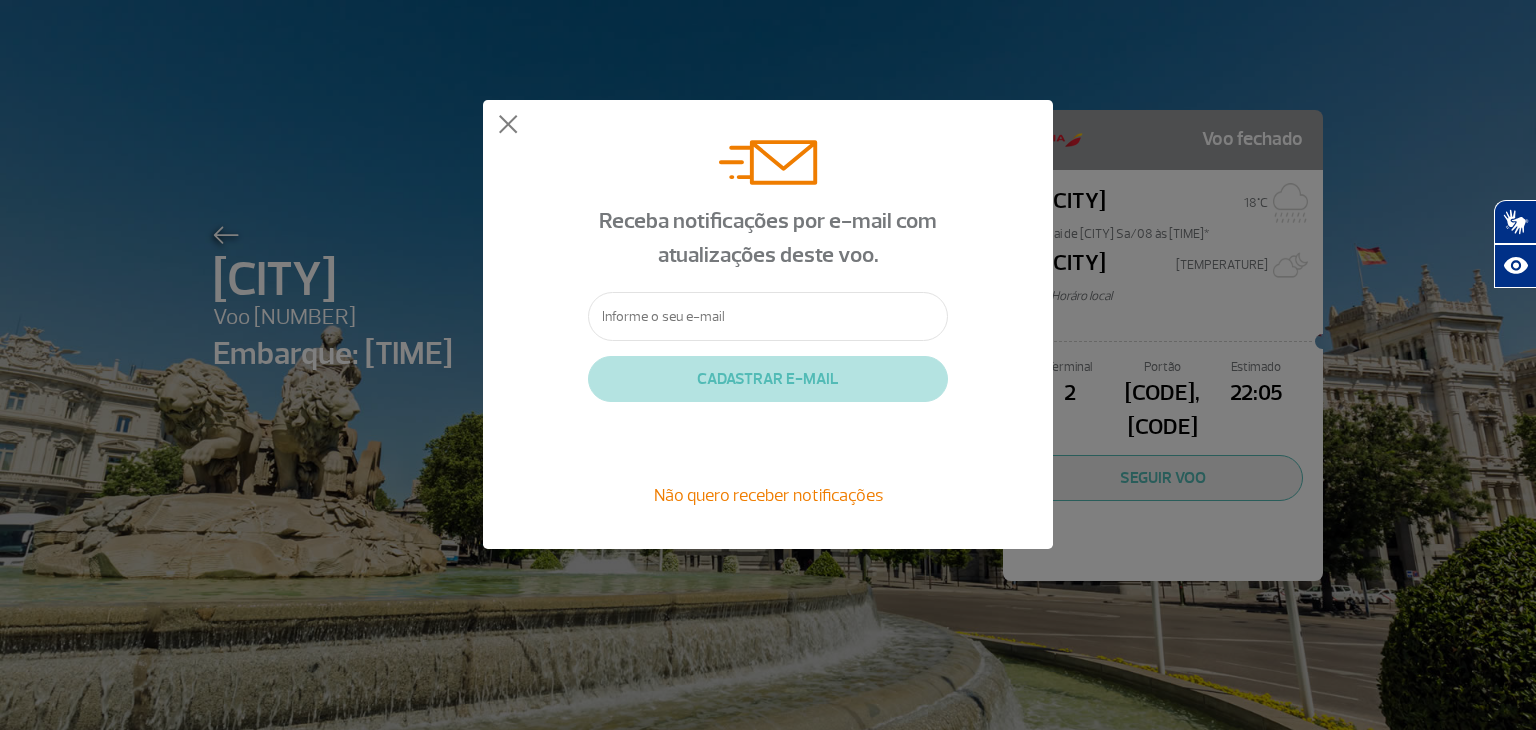 click on "Receba notificações por e-mail com atualizações deste voo. CADASTRAR E-MAIL Não quero receber notificações" 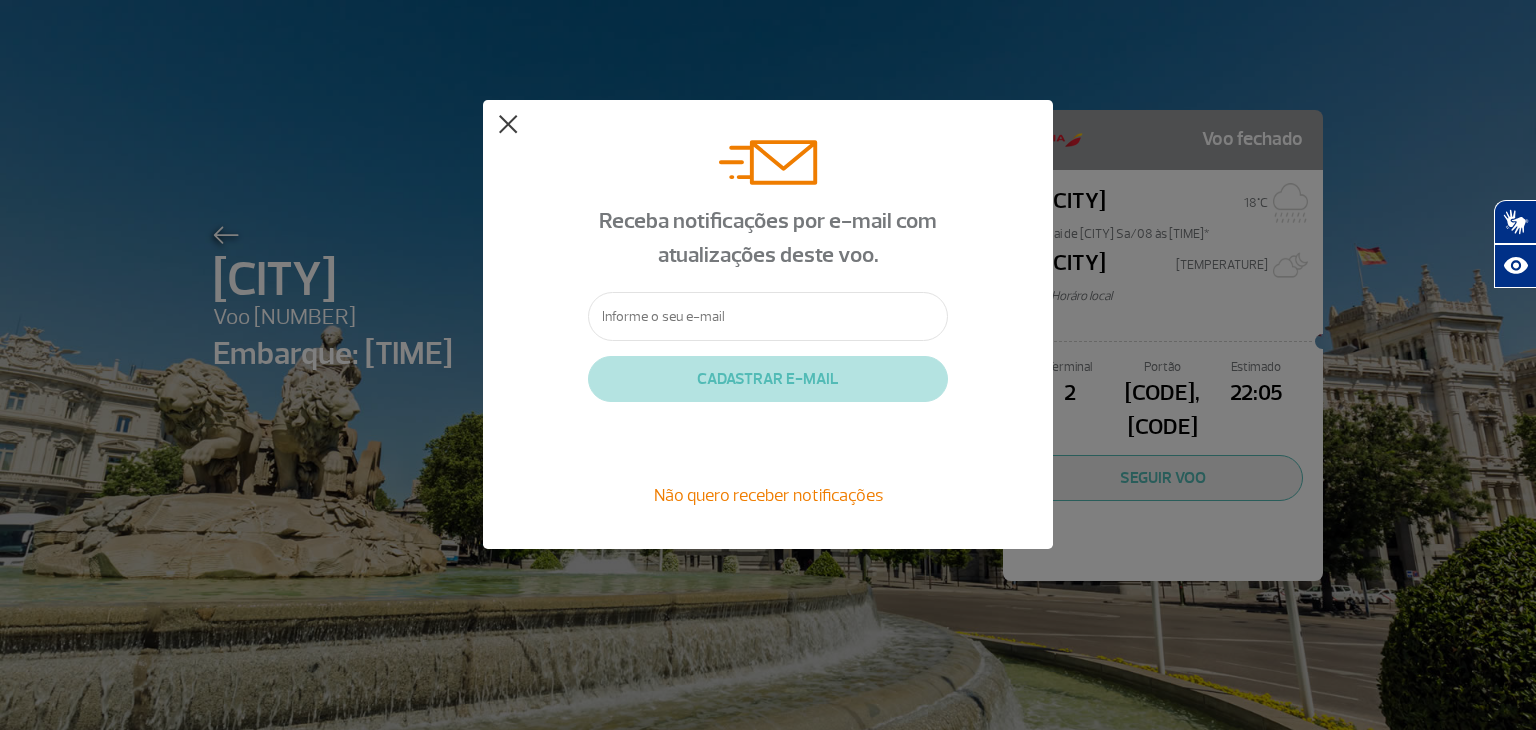 click 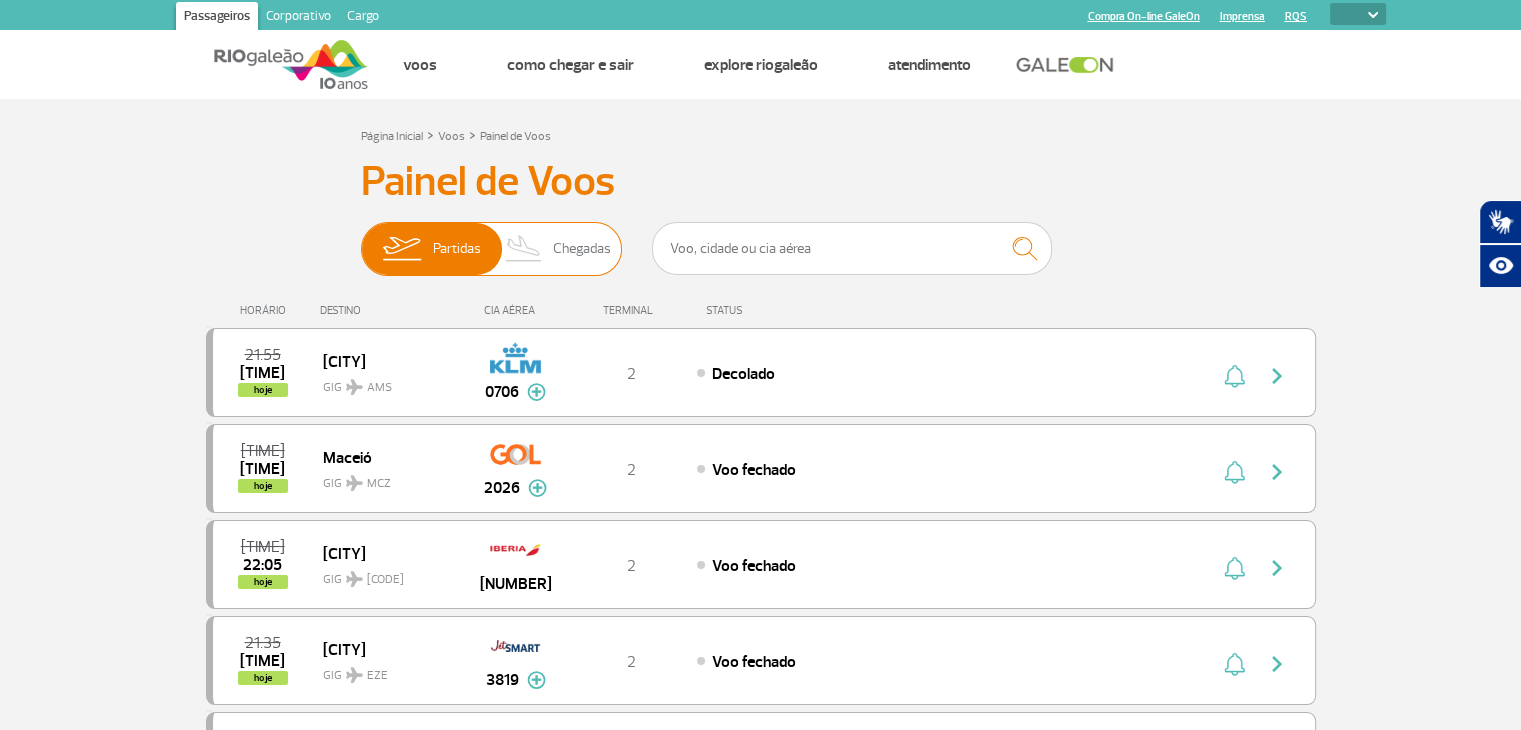 click at bounding box center [524, 249] 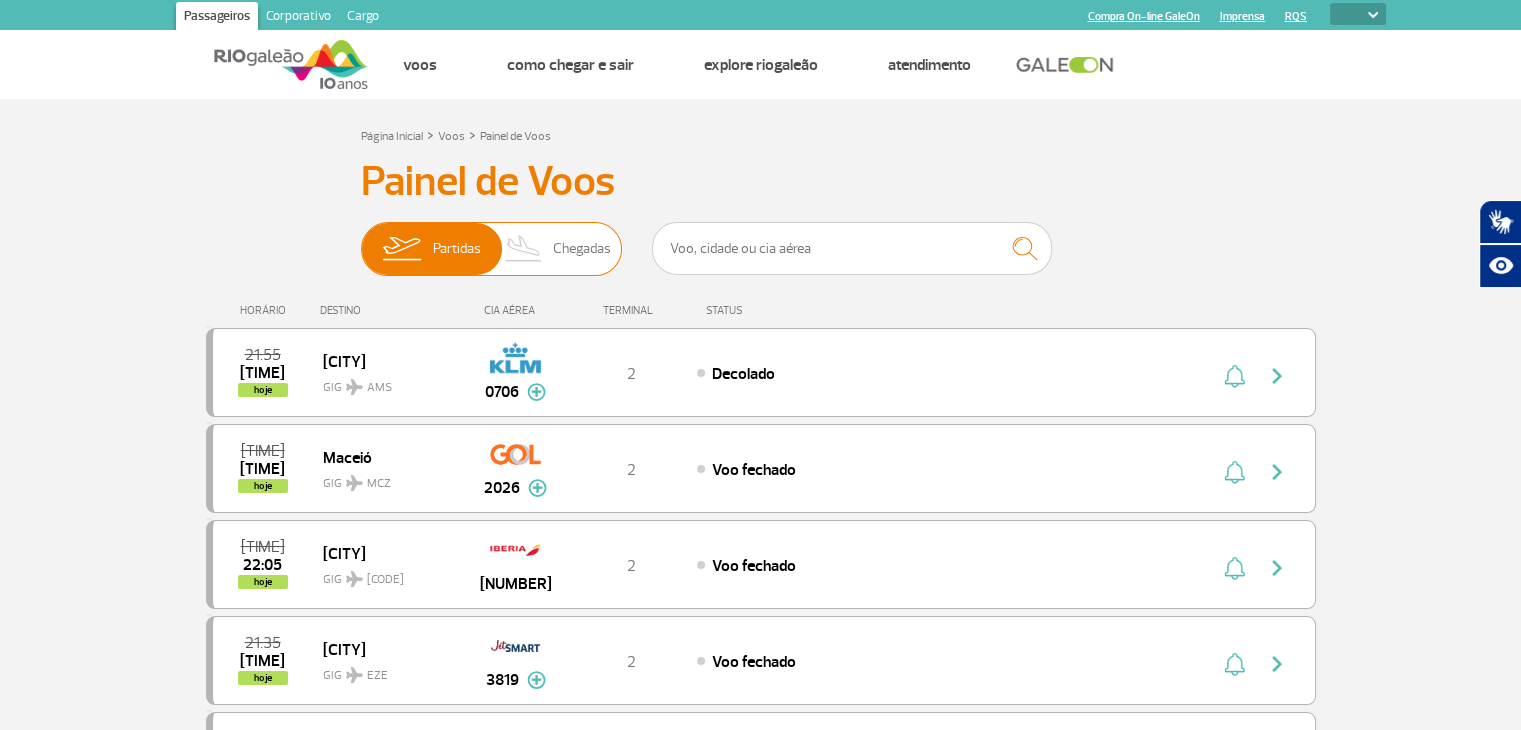 click on "Partidas Chegadas" at bounding box center (361, 239) 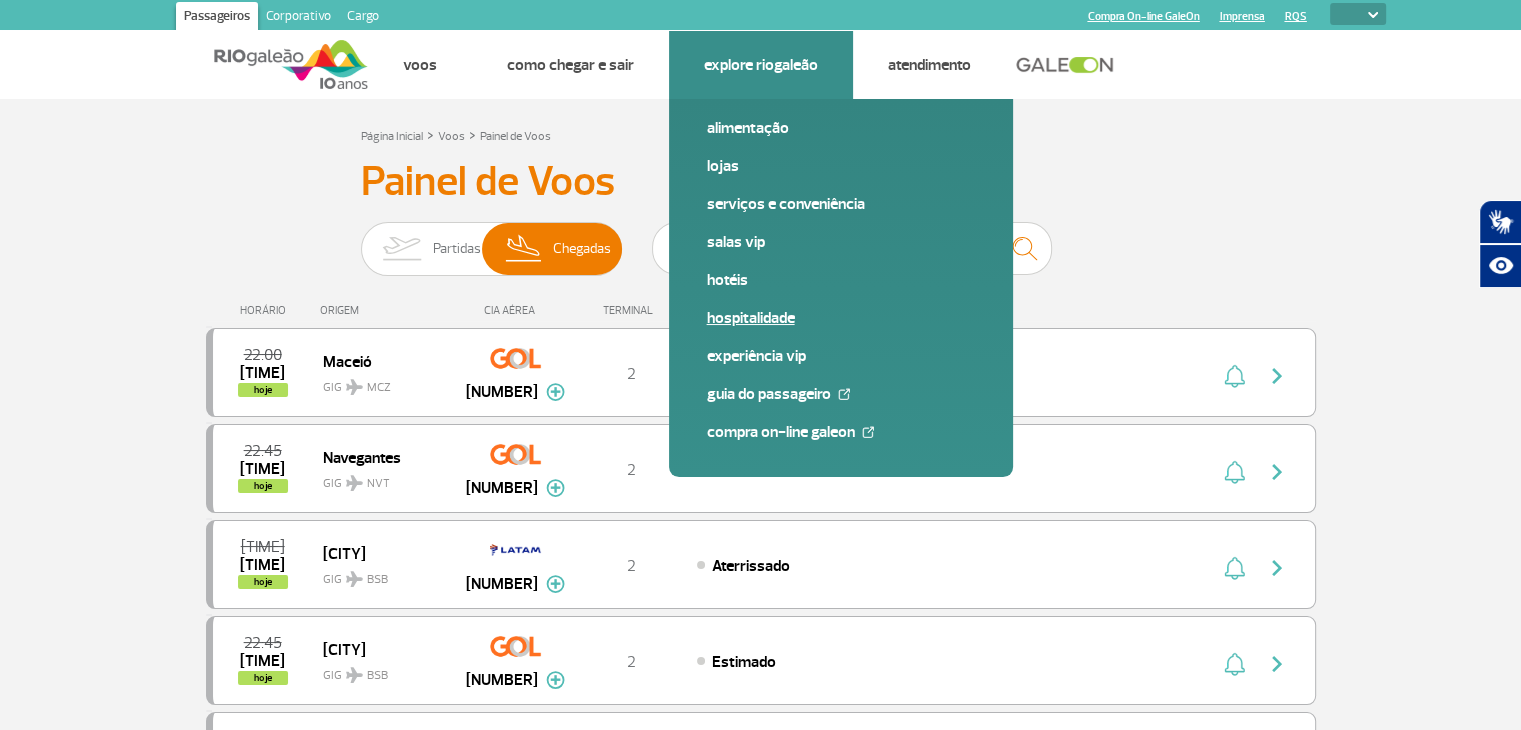 click on "Hospitalidade" at bounding box center (841, 318) 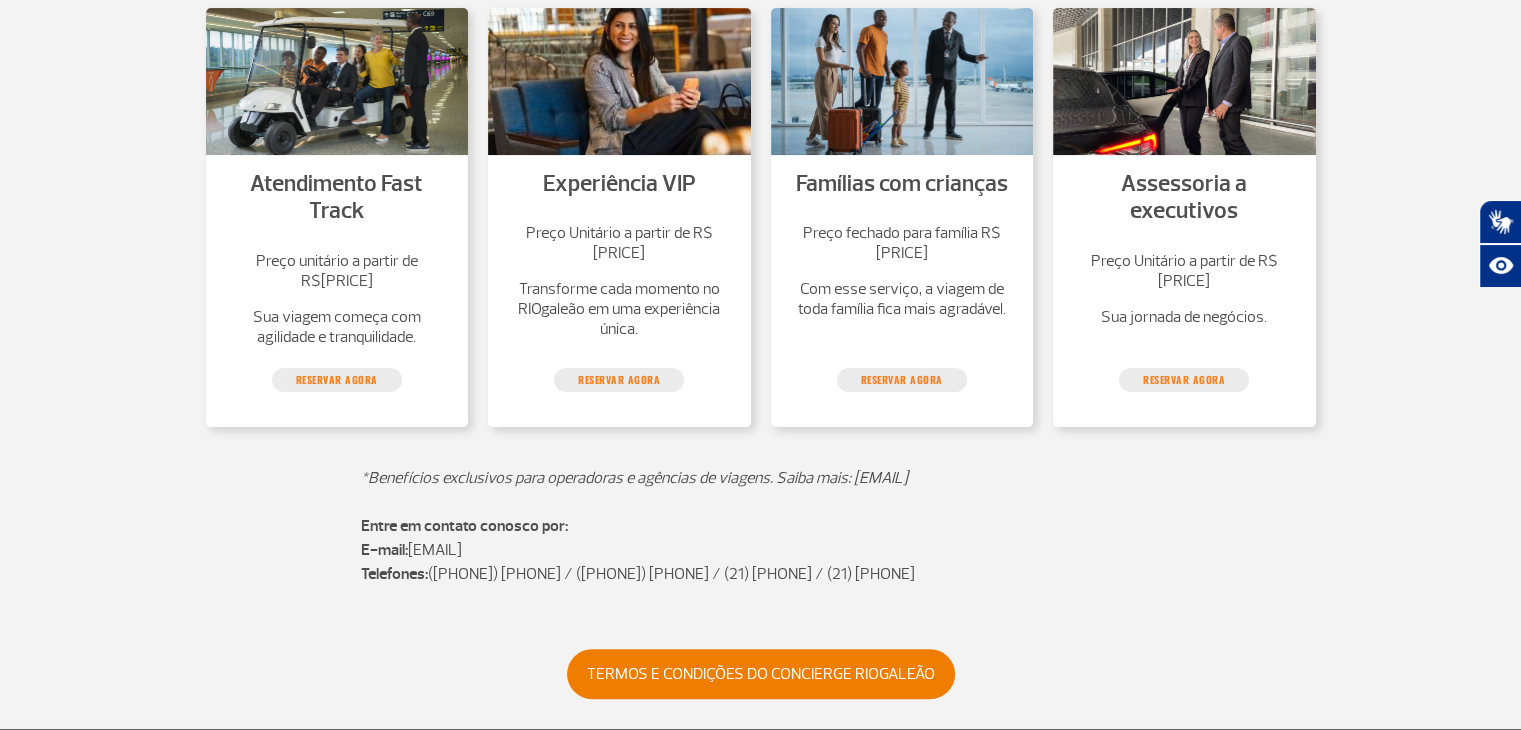 scroll, scrollTop: 436, scrollLeft: 0, axis: vertical 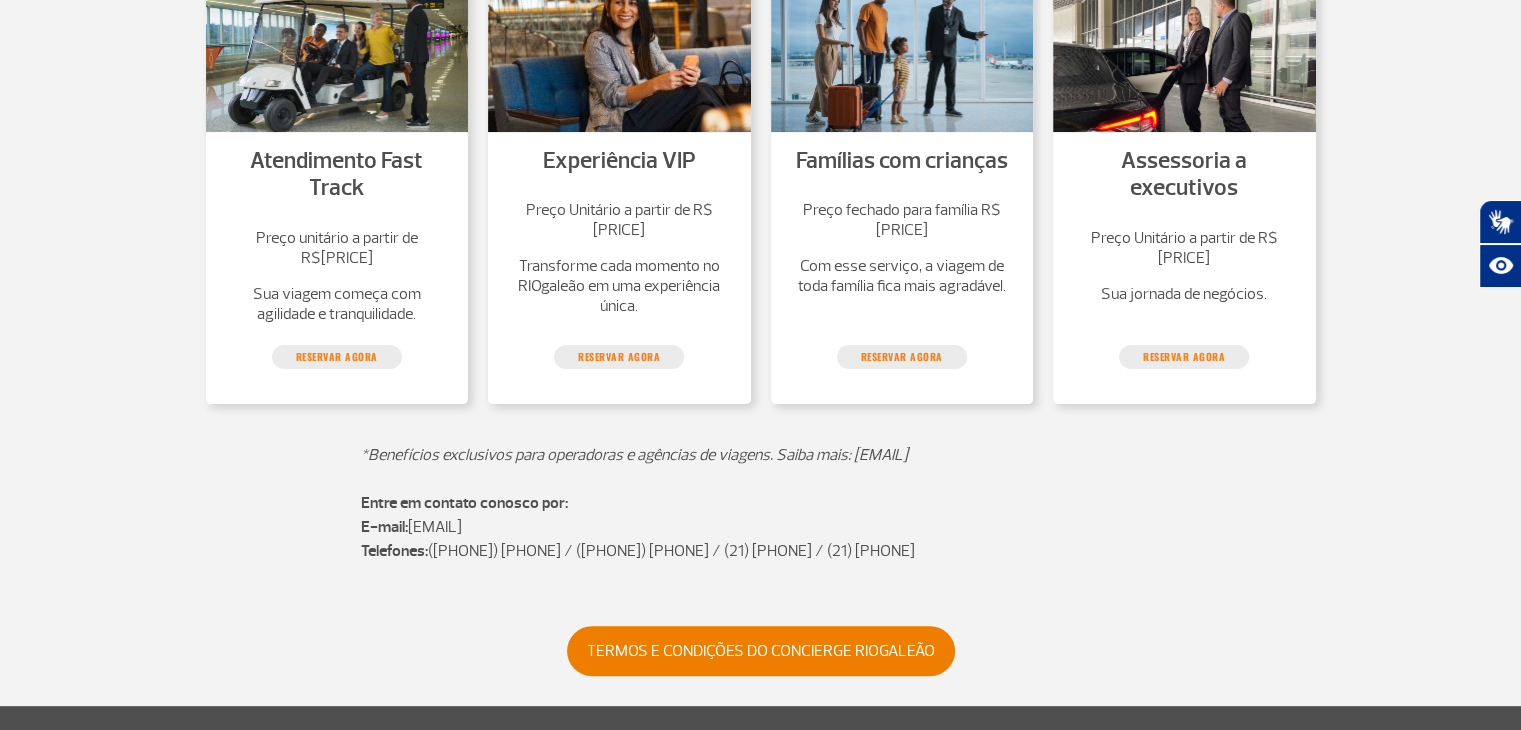click on "Atendimento Fast Track" at bounding box center [337, 174] 